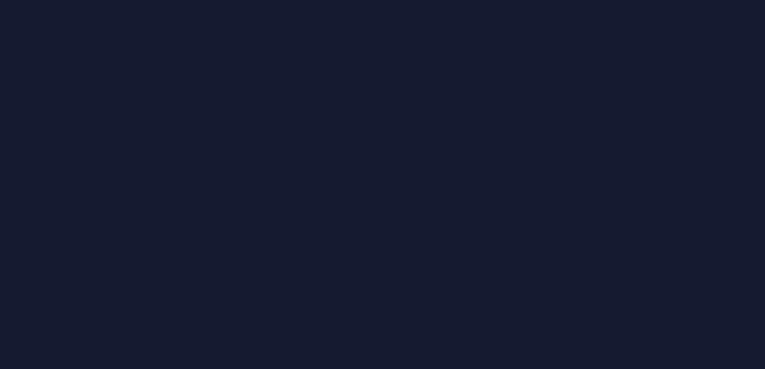 scroll, scrollTop: 0, scrollLeft: 0, axis: both 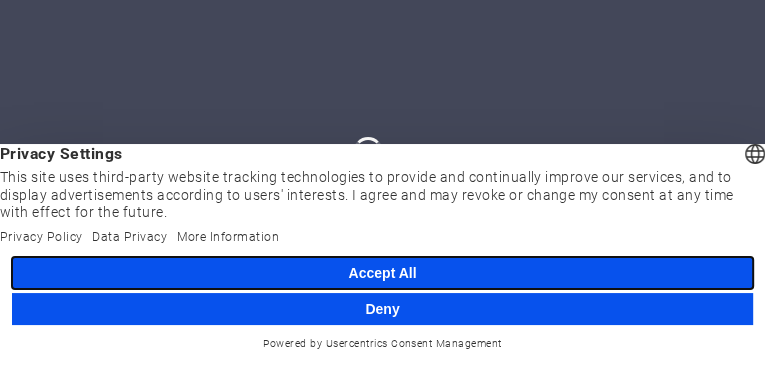 click on "Accept All" at bounding box center (382, 273) 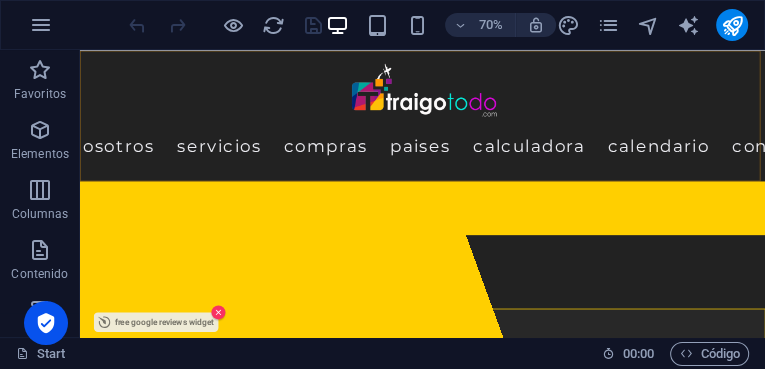 scroll, scrollTop: 1908, scrollLeft: 0, axis: vertical 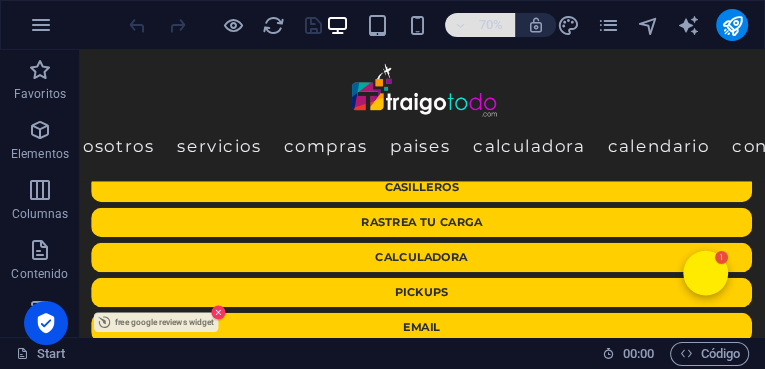 click at bounding box center [460, 25] 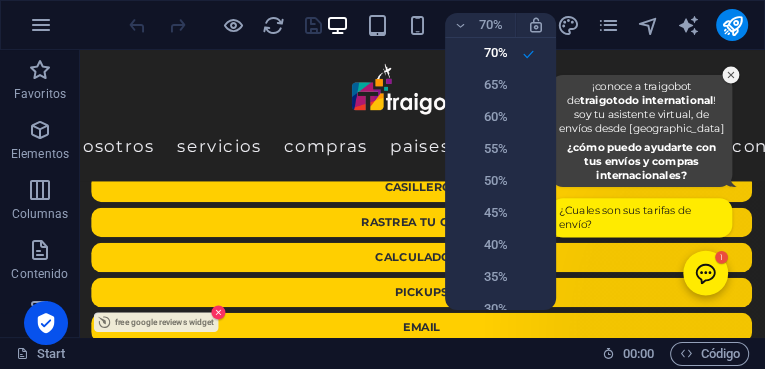 scroll, scrollTop: 194, scrollLeft: 0, axis: vertical 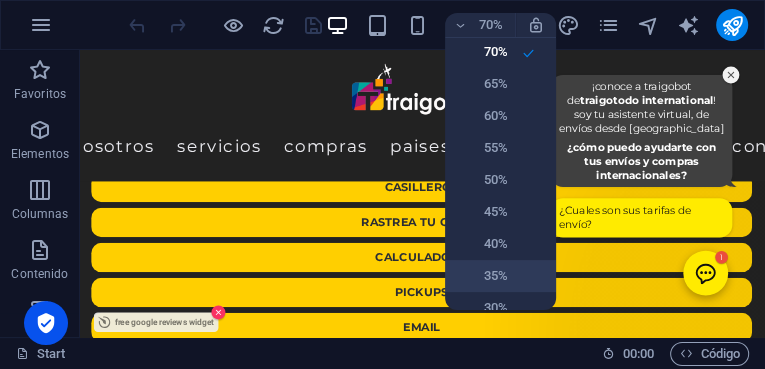 click on "35%" at bounding box center [482, 276] 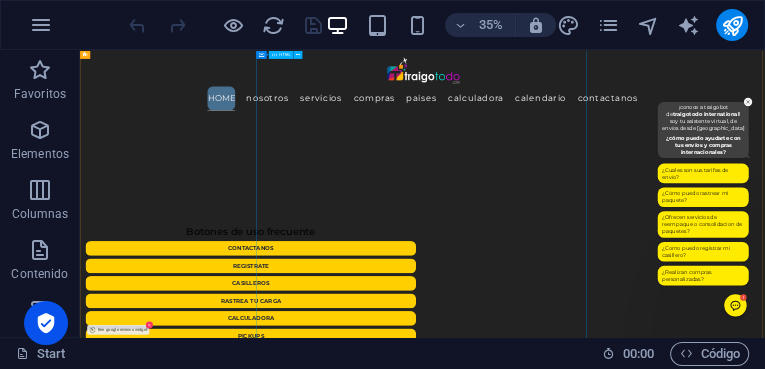 scroll, scrollTop: 2240, scrollLeft: 0, axis: vertical 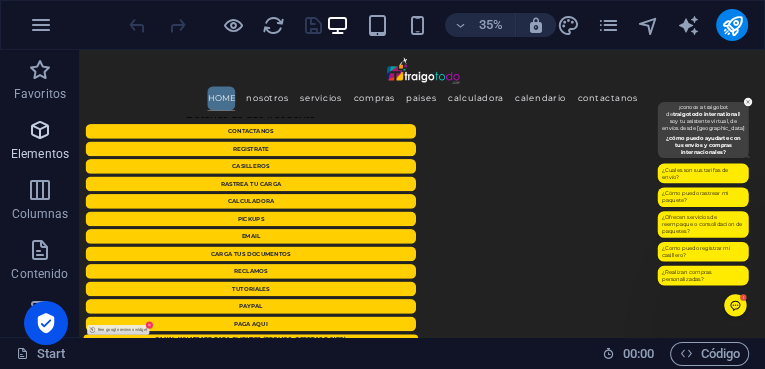 click at bounding box center (40, 130) 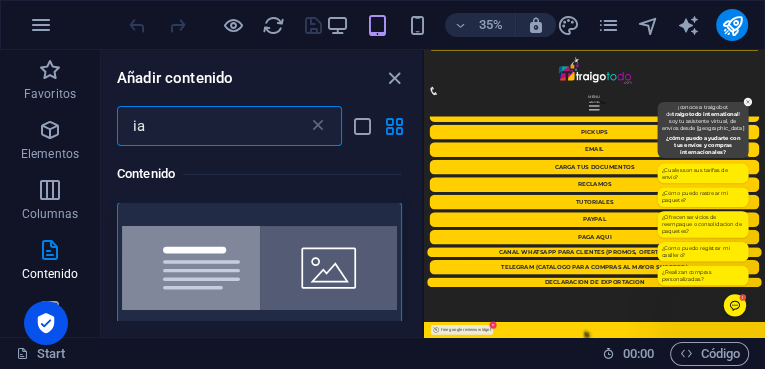 scroll, scrollTop: 0, scrollLeft: 0, axis: both 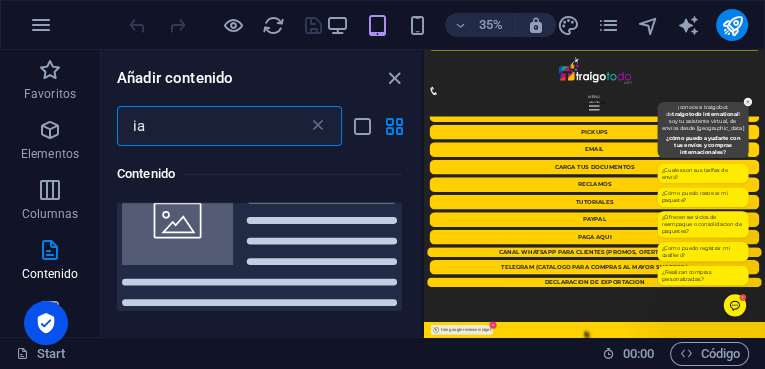 drag, startPoint x: 186, startPoint y: 122, endPoint x: 107, endPoint y: 120, distance: 79.025314 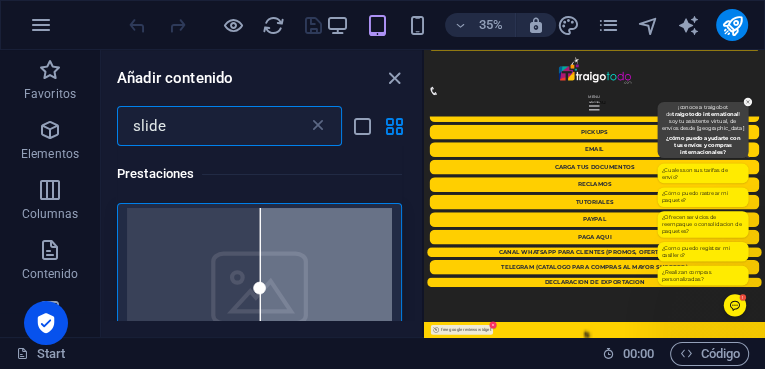 scroll, scrollTop: 0, scrollLeft: 0, axis: both 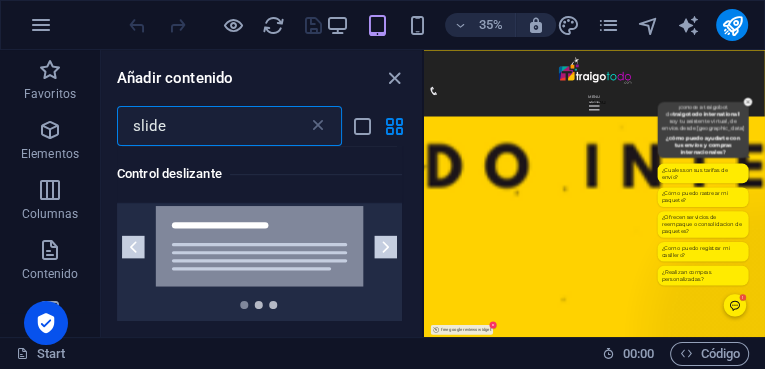 type on "slide" 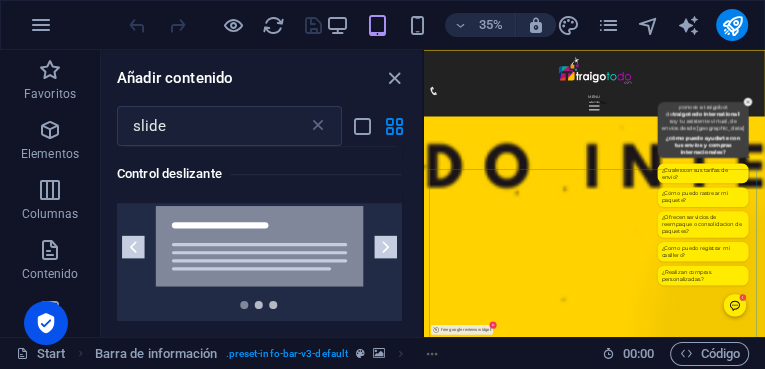 click at bounding box center [911, 5280] 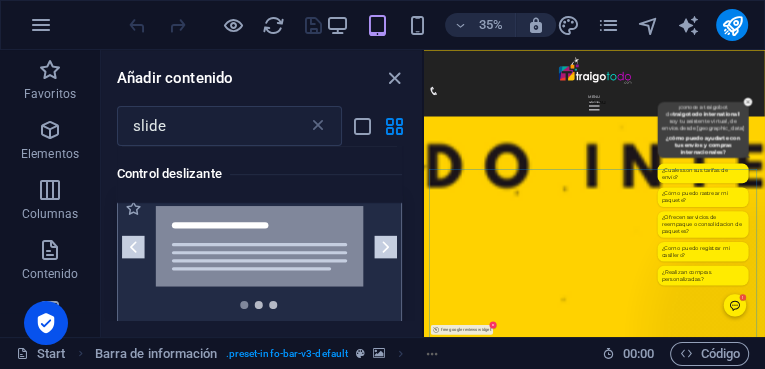 click at bounding box center [259, 257] 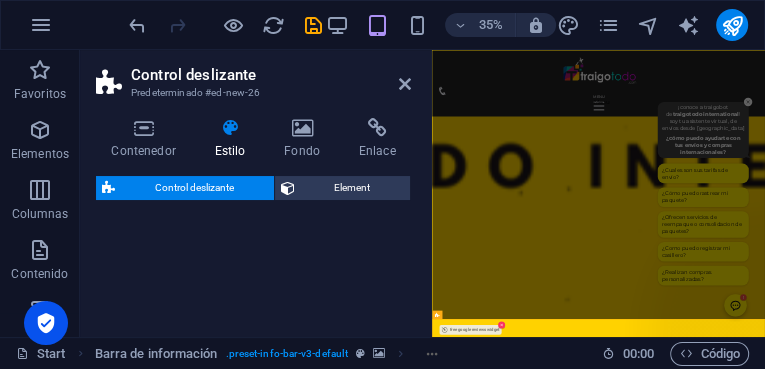 select on "rem" 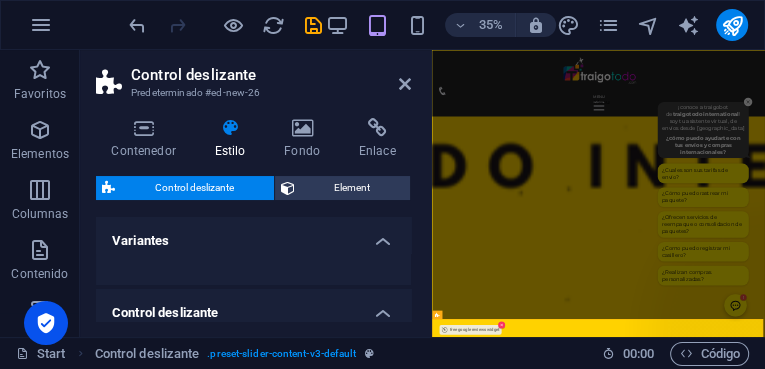 scroll, scrollTop: 3814, scrollLeft: 0, axis: vertical 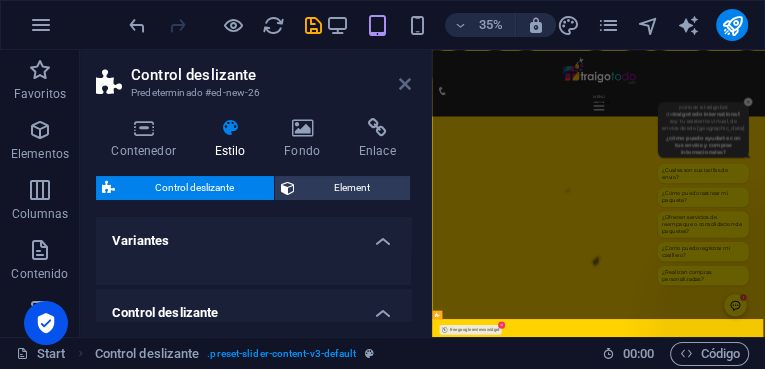 click at bounding box center (405, 84) 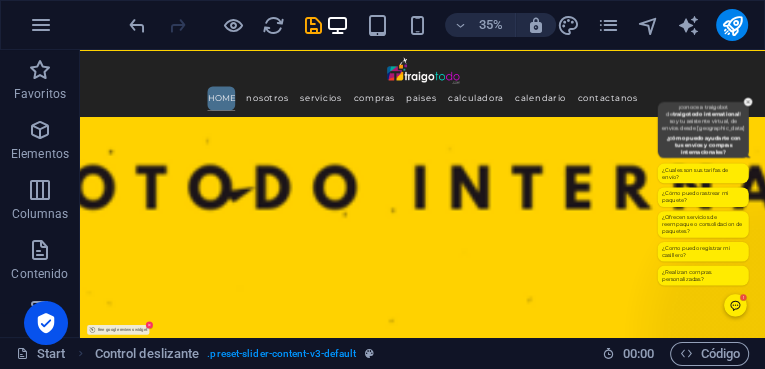 scroll, scrollTop: 3652, scrollLeft: 0, axis: vertical 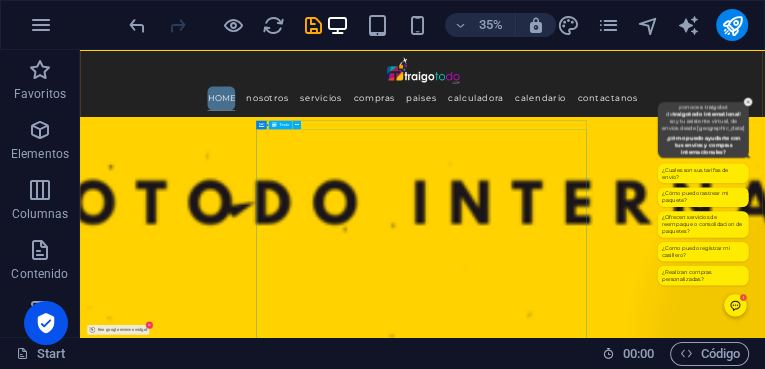 click on "Esta información es IMPORTANTE para ti ten en cuenta esto Al momento de tus compras y recepción paquetería en almacén:     En La  recepción de tus paquetes en nuestro almacén:  LOS SERVICIOS POSTALES carrier DE [GEOGRAPHIC_DATA]. ESTABLECEN FECHAS DE ENTREGA, PERO usualmente LA ENTREGA REAL TIENE UN RETRASO DE 24 48 horas. por tanto, no veras los mismos en tu casillero hasta tanto sean recibidos efectivamente.     En La salida  tus paquetes a tu país:  las salidas deben ser autorizadas o solicitadas en línea a través de la opción en el menu de tu casillero de  *Solicitud de reempaque*  sin esa instrucción nuestro equipo [PERSON_NAME] no podrá entregar tus paquetes o cargas a la carga de contenedores y por tanto estos no podrán salir a tu país. Vale destacar que esta solicitud debe realizarse al menos 2 días o 48 horas antes de la carga de contenedor (consulta con nuestro equipo esas fechas). Si tu solicitud no indica la via o el modo de envío, sera enviado via Marítima.     (mo n )" at bounding box center (1059, 8176) 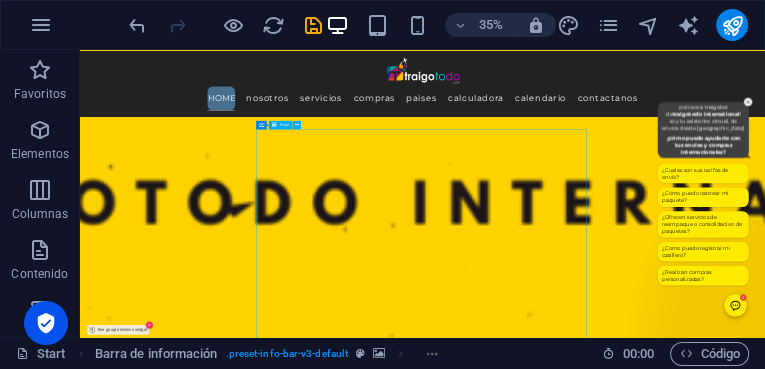 drag, startPoint x: 1277, startPoint y: 380, endPoint x: 1156, endPoint y: 375, distance: 121.103264 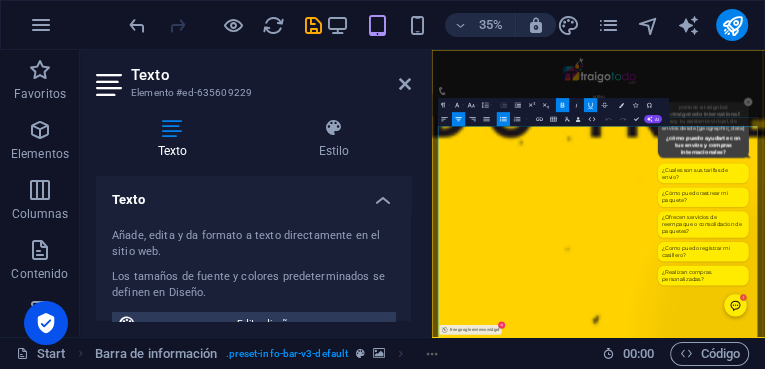 drag, startPoint x: 530, startPoint y: 319, endPoint x: 884, endPoint y: 320, distance: 354.0014 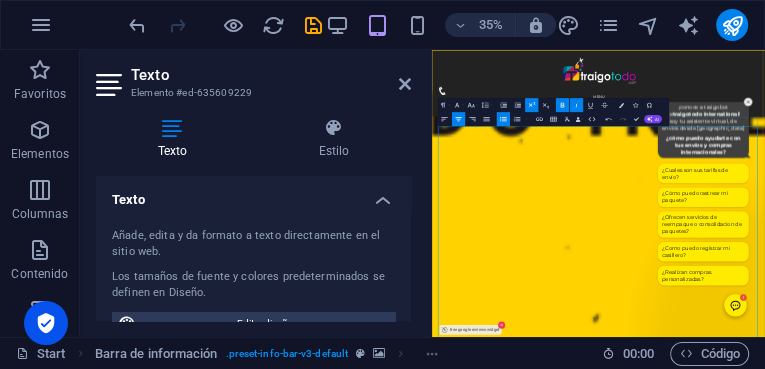 drag, startPoint x: 687, startPoint y: 343, endPoint x: 1346, endPoint y: 390, distance: 660.6739 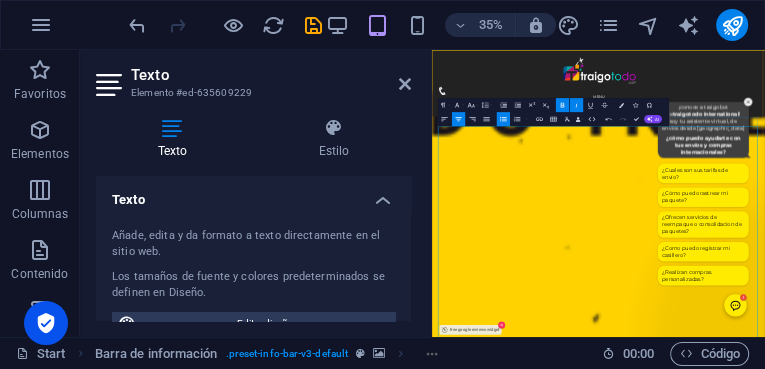 copy on "En La  recepción de tus paquetes en nuestro almacén:  LOS SERVICIOS POSTALES carrier DE [GEOGRAPHIC_DATA]. ESTABLECEN FECHAS DE ENTREGA, PERO usualmente LA ENTREGA REAL TIENE UN RETRASO DE 24 48 horas. por tanto, no veras los mism     os en tu casillero hasta tanto sean recibidos efectivamente." 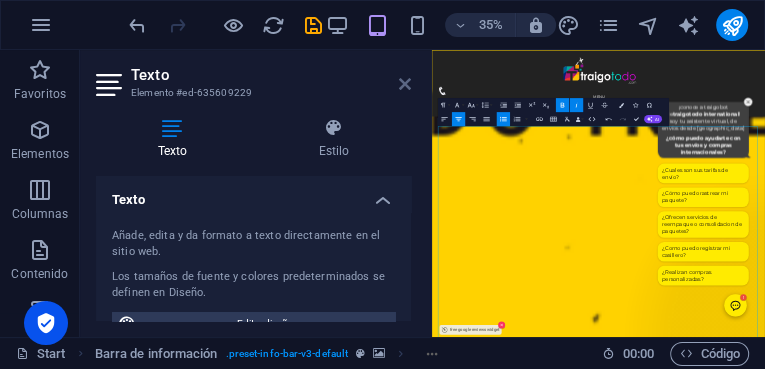 click at bounding box center (405, 84) 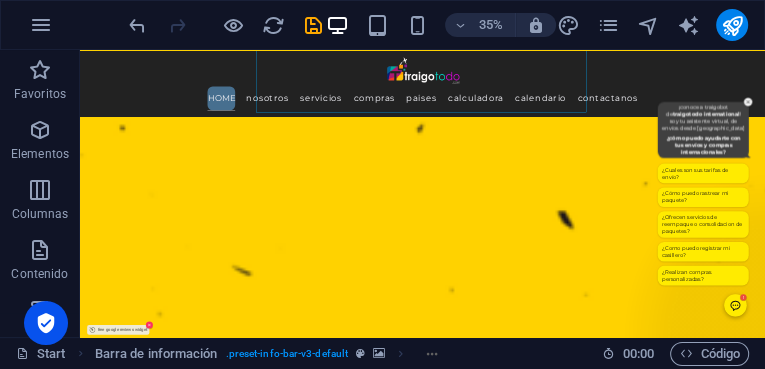 scroll, scrollTop: 4402, scrollLeft: 0, axis: vertical 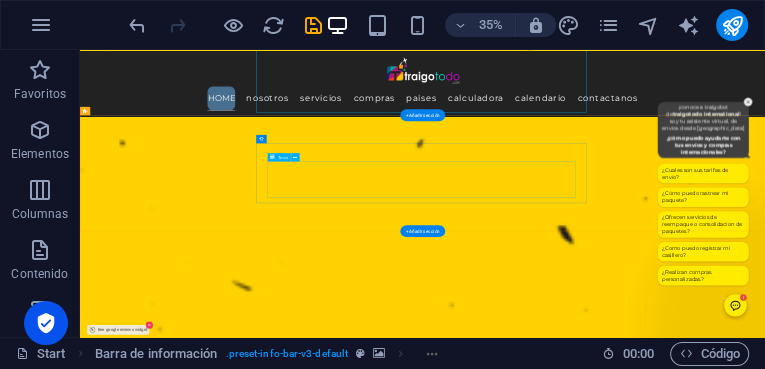 click on "Lorem ipsum dolor sit amet, consectetur adipisicing elit. Id, ipsum, quibusdam, temporibus harum culpa unde voluptatem possimus qui molestiae expedita ad aut necessitatibus vel incidunt placeat velit soluta a consectetur laborum illum nobis distinctio nisi facilis! Officiis, illum, aut, quasi dolorem laudantium fuga porro amet provident voluptatibus dicta mollitia neque!" at bounding box center (-845, 9558) 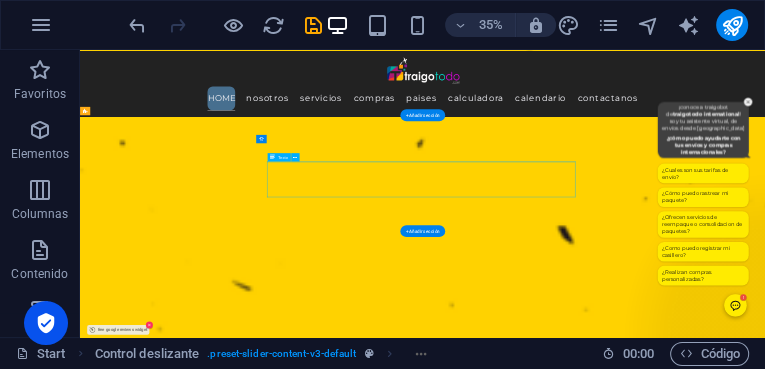 click on "Lorem ipsum dolor sit amet, consectetur adipisicing elit. Id, ipsum, quibusdam, temporibus harum culpa unde voluptatem possimus qui molestiae expedita ad aut necessitatibus vel incidunt placeat velit soluta a consectetur laborum illum nobis distinctio nisi facilis! Officiis, illum, aut, quasi dolorem laudantium fuga porro amet provident voluptatibus dicta mollitia neque!" at bounding box center (-845, 9558) 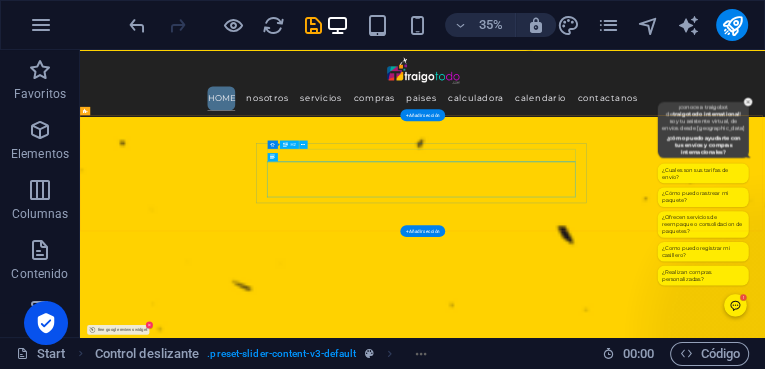 click on "Slide 2" at bounding box center (-845, 9489) 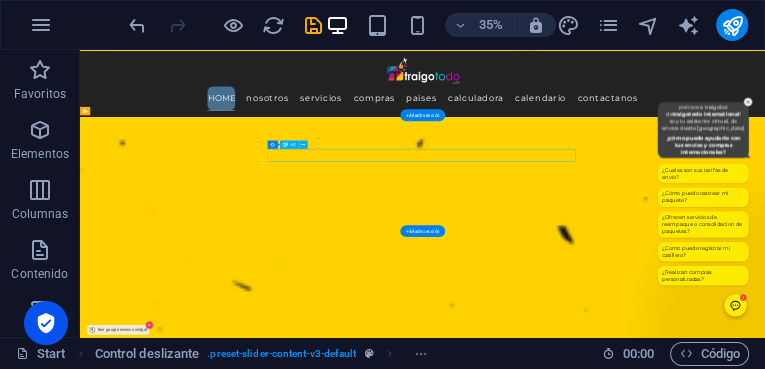 click on "Slide 2" at bounding box center (-845, 9489) 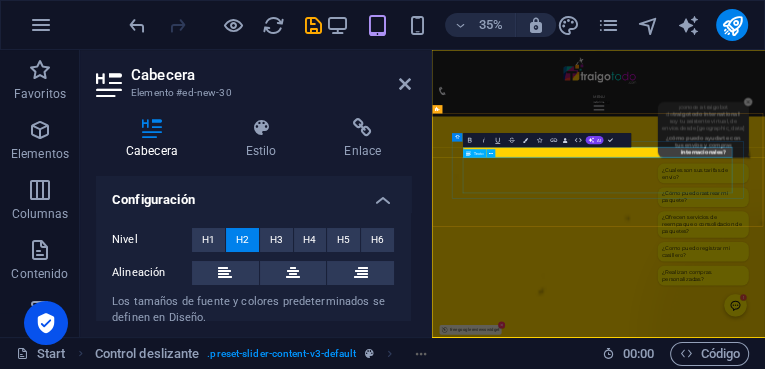 click on "Lorem ipsum dolor sit amet, consectetur adipisicing elit. Id, ipsum, quibusdam, temporibus harum culpa unde voluptatem possimus qui molestiae expedita ad aut necessitatibus vel incidunt placeat velit soluta a consectetur laborum illum nobis distinctio nisi facilis! Officiis, illum, aut, quasi dolorem laudantium fuga porro amet provident voluptatibus dicta mollitia neque!" at bounding box center (-778, 9262) 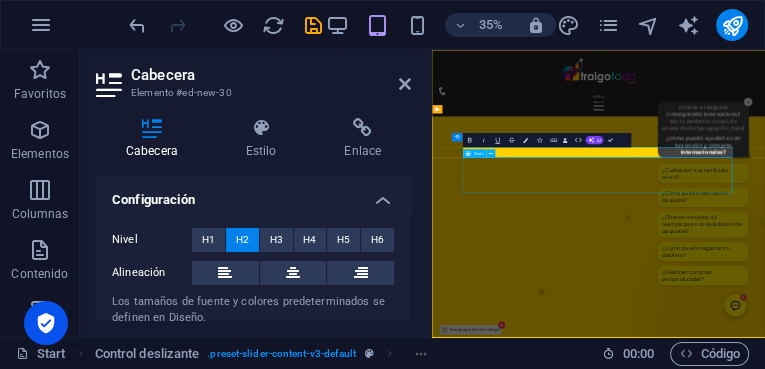 click on "Lorem ipsum dolor sit amet, consectetur adipisicing elit. Id, ipsum, quibusdam, temporibus harum culpa unde voluptatem possimus qui molestiae expedita ad aut necessitatibus vel incidunt placeat velit soluta a consectetur laborum illum nobis distinctio nisi facilis! Officiis, illum, aut, quasi dolorem laudantium fuga porro amet provident voluptatibus dicta mollitia neque!" at bounding box center [-778, 9262] 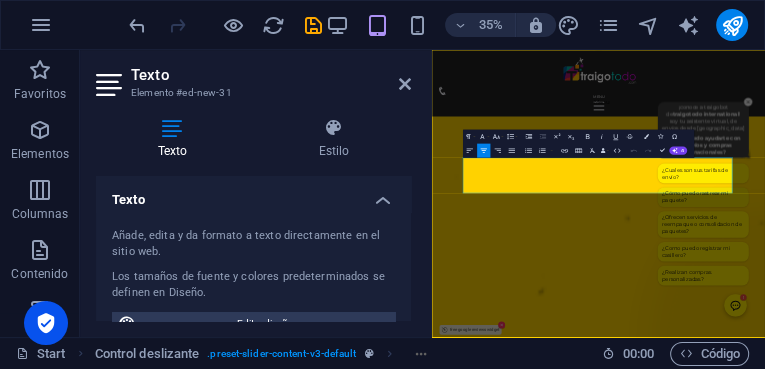 drag, startPoint x: 539, startPoint y: 371, endPoint x: 1295, endPoint y: 485, distance: 764.54694 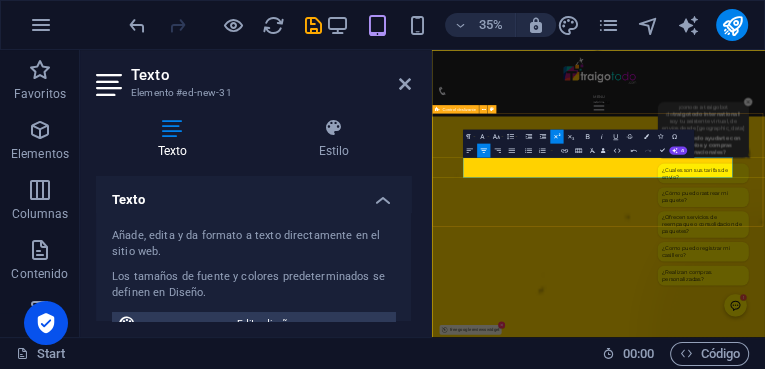 drag, startPoint x: 657, startPoint y: 367, endPoint x: 1029, endPoint y: 520, distance: 402.23502 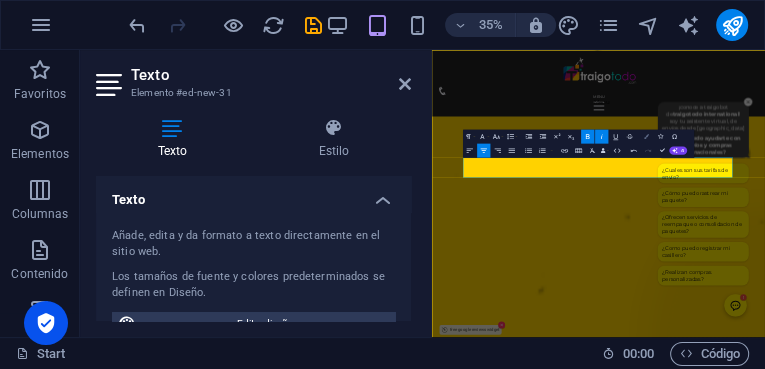 click at bounding box center [646, 136] 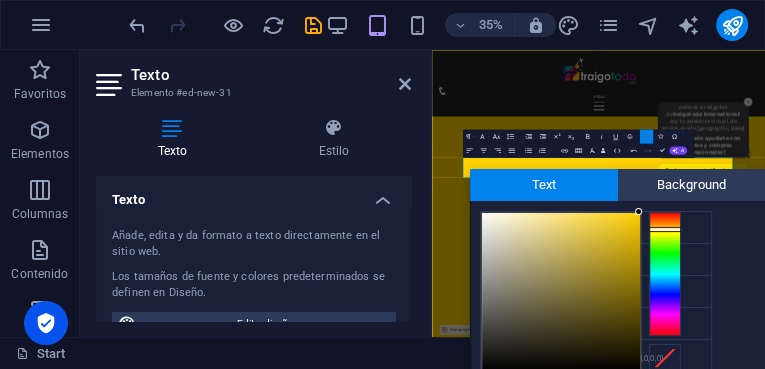 scroll, scrollTop: 80, scrollLeft: 0, axis: vertical 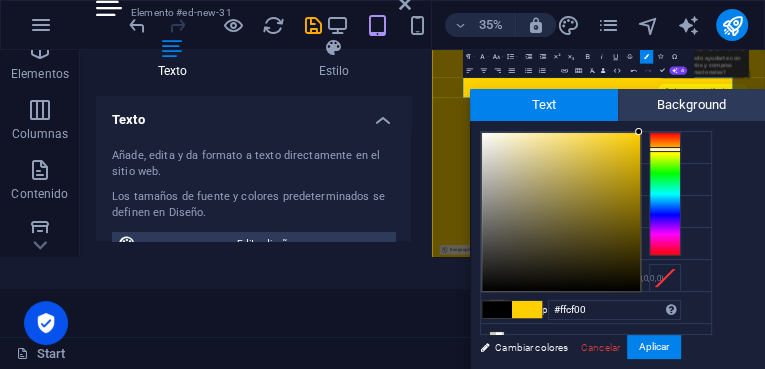 type on "#050505" 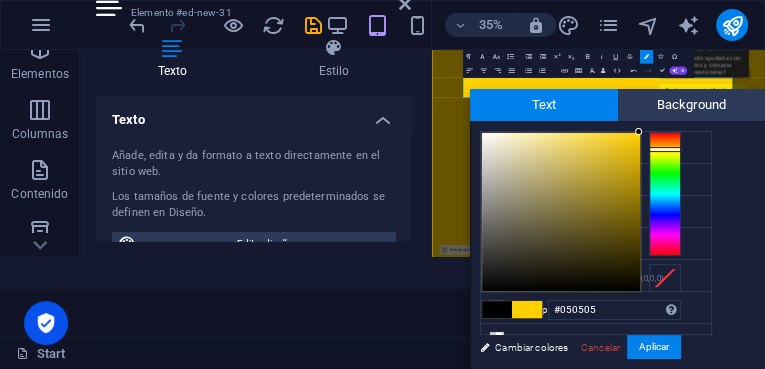 click at bounding box center [561, 212] 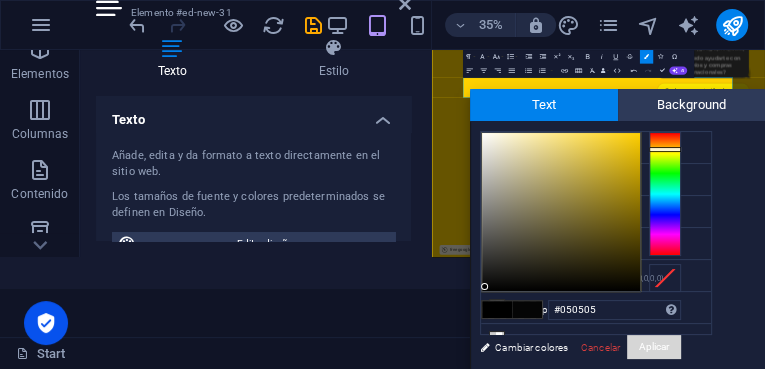 click on "Aplicar" at bounding box center (654, 347) 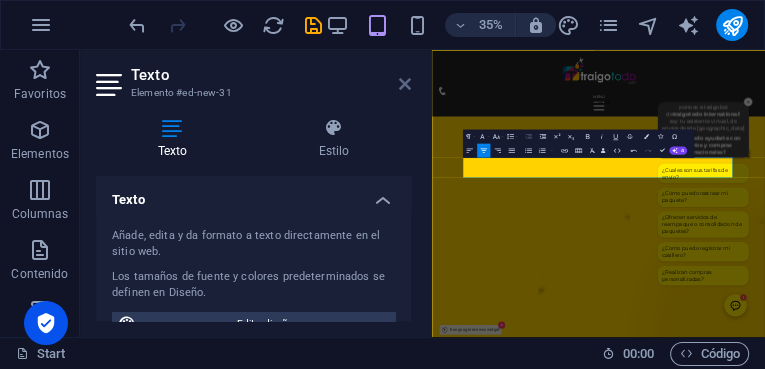 click at bounding box center (405, 84) 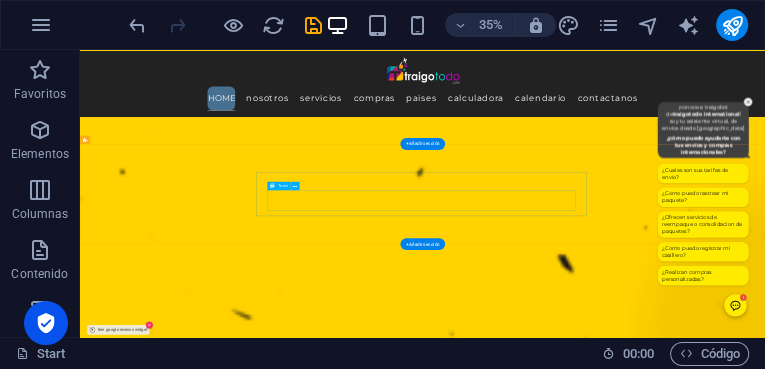 click on "En La  recepción de tus paquetes en nuestro almacén:  LOS SERVICIOS POSTALES carrier DE [GEOGRAPHIC_DATA]. ESTABLECEN FECHAS DE ENTREGA, PERO usualmente LA ENTREGA REAL TIENE UN RETRASO DE 24 48 horas. por tanto, no veras los mism     os en tu casillero hasta tanto sean recibidos efectivamente." at bounding box center [-845, 9634] 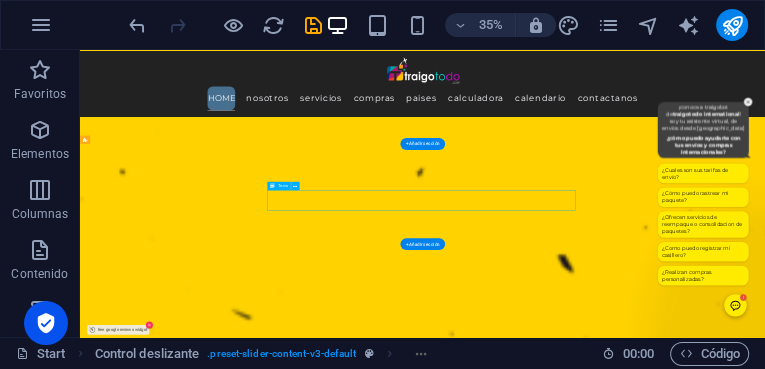click on "En La  recepción de tus paquetes en nuestro almacén:  LOS SERVICIOS POSTALES carrier DE [GEOGRAPHIC_DATA]. ESTABLECEN FECHAS DE ENTREGA, PERO usualmente LA ENTREGA REAL TIENE UN RETRASO DE 24 48 horas. por tanto, no veras los mism     os en tu casillero hasta tanto sean recibidos efectivamente." at bounding box center [-845, 9634] 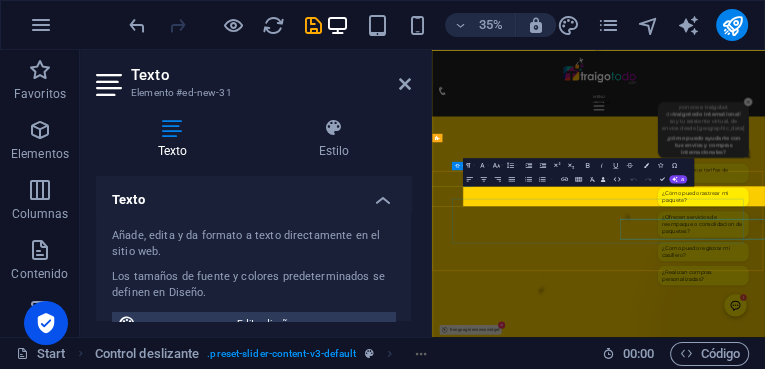 scroll, scrollTop: 4320, scrollLeft: 0, axis: vertical 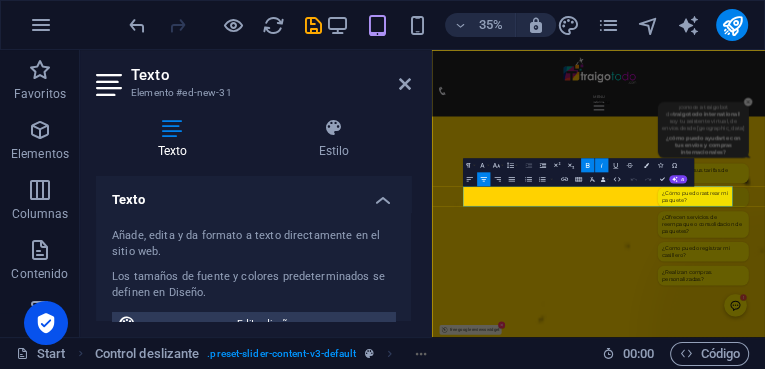 drag, startPoint x: 686, startPoint y: 453, endPoint x: 1268, endPoint y: 465, distance: 582.1237 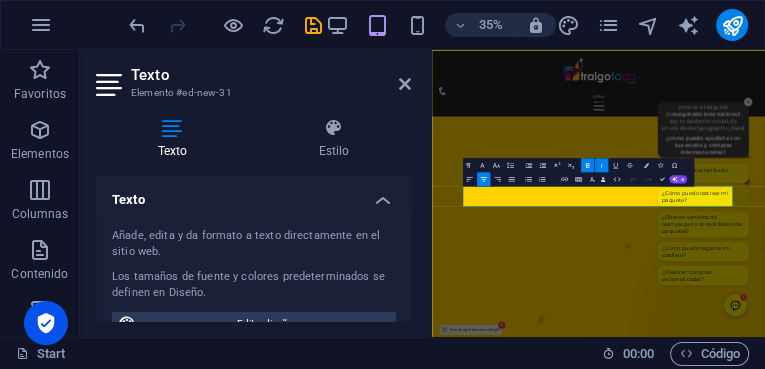type 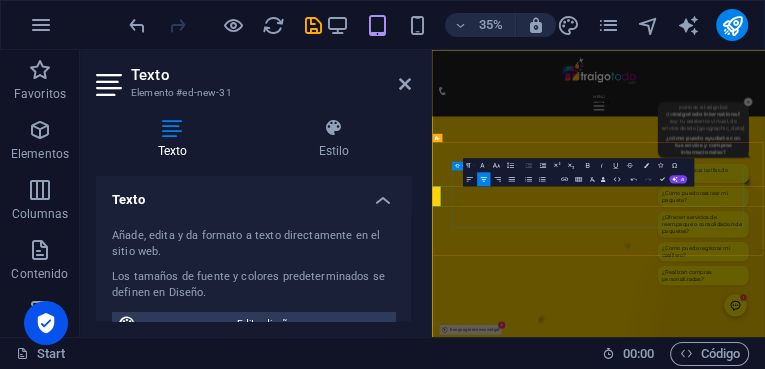 click at bounding box center [908, 8837] 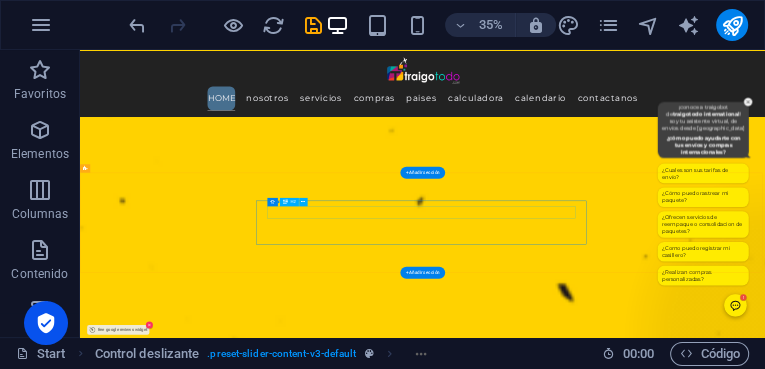 click on "Slide 2" at bounding box center (-845, 9653) 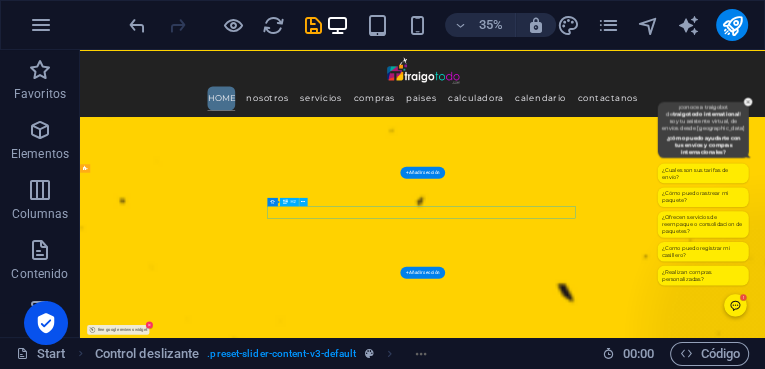 click on "Slide 2" at bounding box center [-845, 9653] 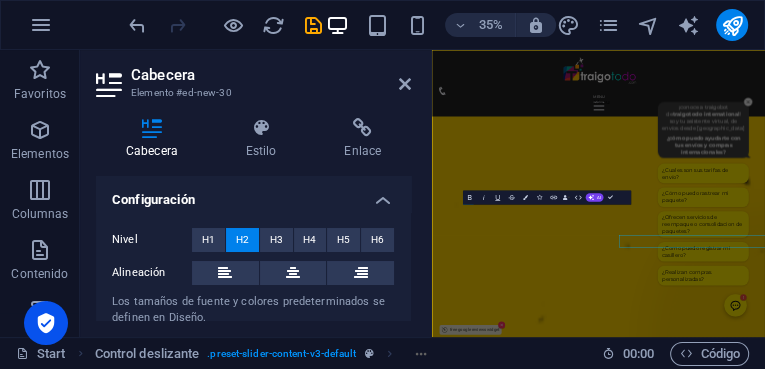 scroll, scrollTop: 4238, scrollLeft: 0, axis: vertical 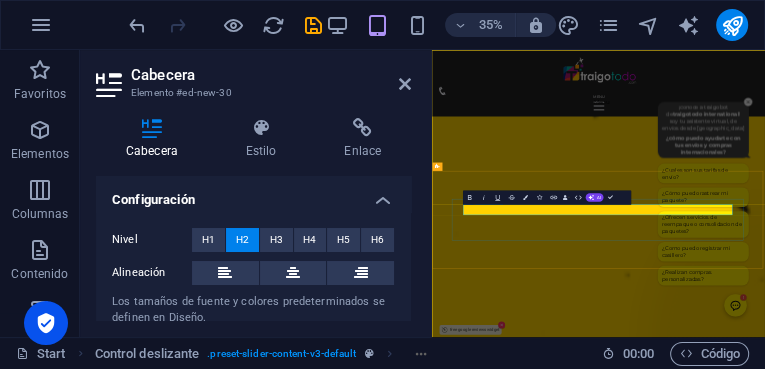 click on "Slide 2" at bounding box center [-778, 9349] 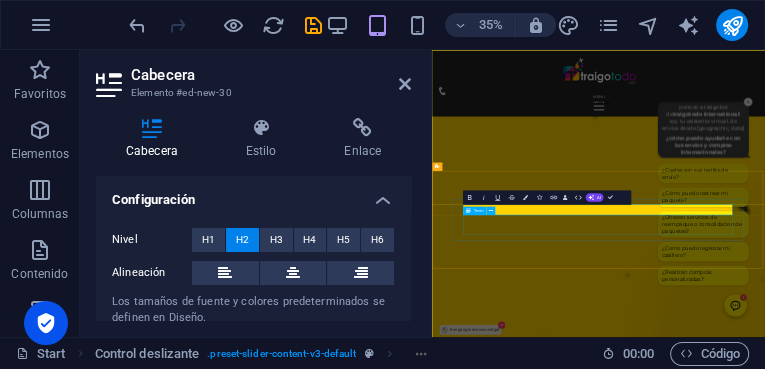 click on "LOS SERVICIOS POSTALES carrier DE [GEOGRAPHIC_DATA]. ESTABLECEN FECHAS DE ENTREGA, PERO usualmente LA ENTREGA REAL TIENE UN RETRASO DE 24 48 horas. por tanto, no veras los mism     os en tu casillero hasta tanto sean recibidos efectivamente." at bounding box center (-778, 9409) 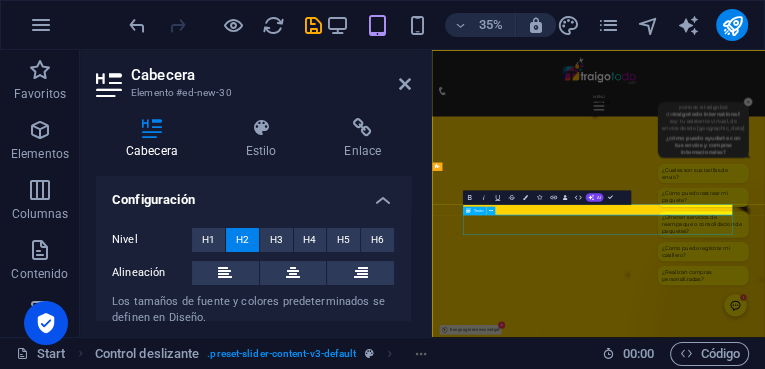 click on "LOS SERVICIOS POSTALES carrier DE [GEOGRAPHIC_DATA]. ESTABLECEN FECHAS DE ENTREGA, PERO usualmente LA ENTREGA REAL TIENE UN RETRASO DE 24 48 horas. por tanto, no veras los mism     os en tu casillero hasta tanto sean recibidos efectivamente." at bounding box center (-778, 9409) 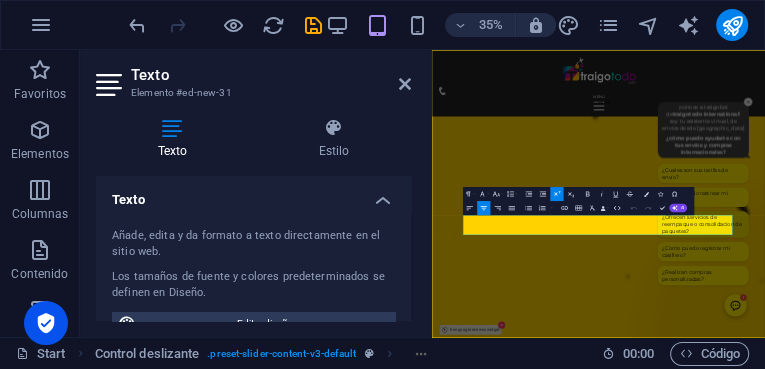 drag, startPoint x: 539, startPoint y: 548, endPoint x: 1093, endPoint y: 579, distance: 554.86664 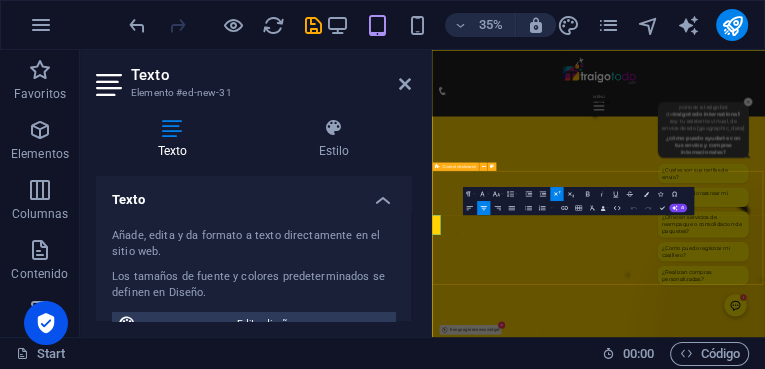 click on "Slide 3 Lorem ipsum dolor sit amet, consectetur adipisicing elit. Id, ipsum, quibusdam, temporibus harum culpa unde voluptatem possimus qui molestiae expedita ad aut necessitatibus vel incidunt placeat velit soluta a consectetur laborum illum nobis distinctio nisi facilis! Officiis, illum, aut, quasi dolorem laudantium fuga porro amet provident voluptatibus dicta mollitia neque! Slide 1 Lorem ipsum dolor sit amet, consectetur adipisicing elit. Id, ipsum, quibusdam, temporibus harum culpa unde voluptatem possimus qui molestiae expedita ad aut necessitatibus vel incidunt placeat velit soluta a consectetur laborum illum nobis distinctio nisi facilis! Officiis, illum, aut, quasi dolorem laudantium fuga porro amet provident voluptatibus dicta mollitia neque! En La recepción de tus paquetes en nuestro almacén:  LOS SERVICIOS POSTALES carrier DE [GEOGRAPHIC_DATA]. ESTABLECEN FECHAS DE ENTREGA, PERO usualmente LA ENTREGA REAL TIENE UN RETRASO DE 24 48 horas. por tanto, no veras los mism     Slide 3 Slide 1 1 2 3" at bounding box center (907, 9021) 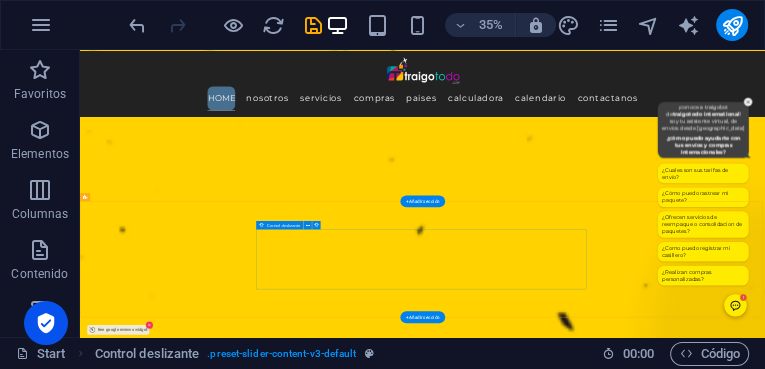 click at bounding box center (1059, 9339) 